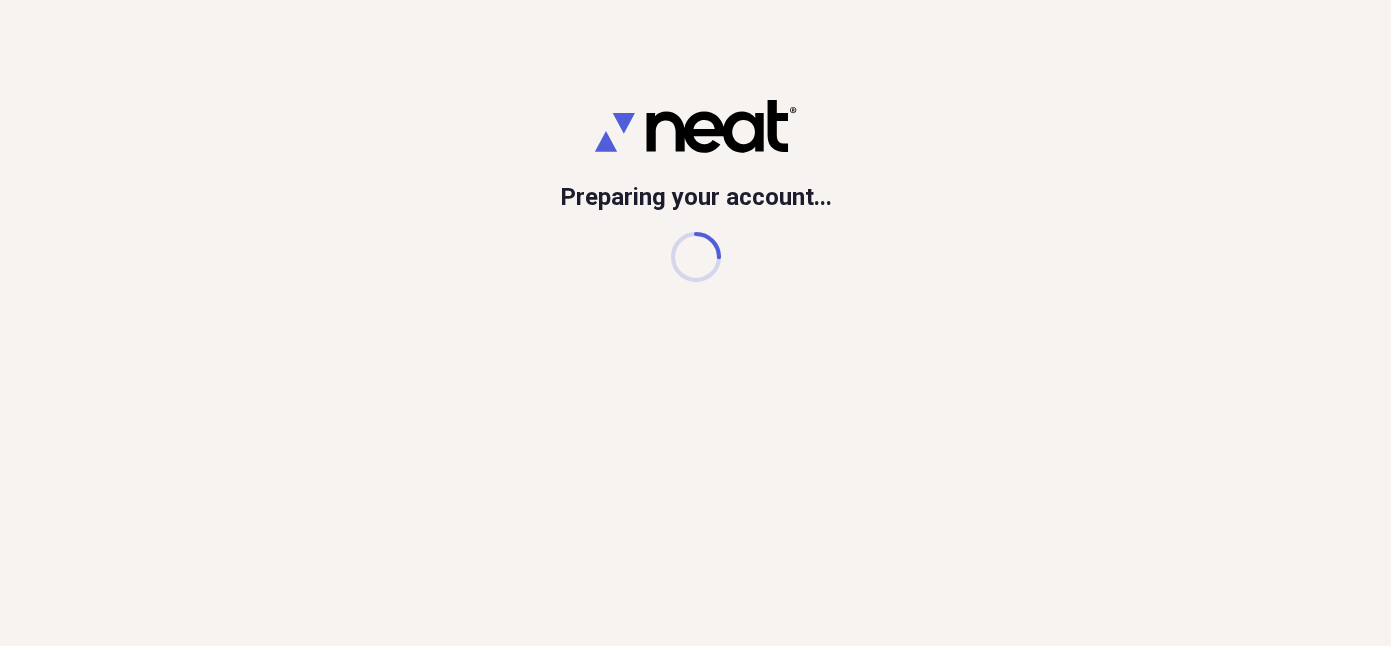 scroll, scrollTop: 0, scrollLeft: 0, axis: both 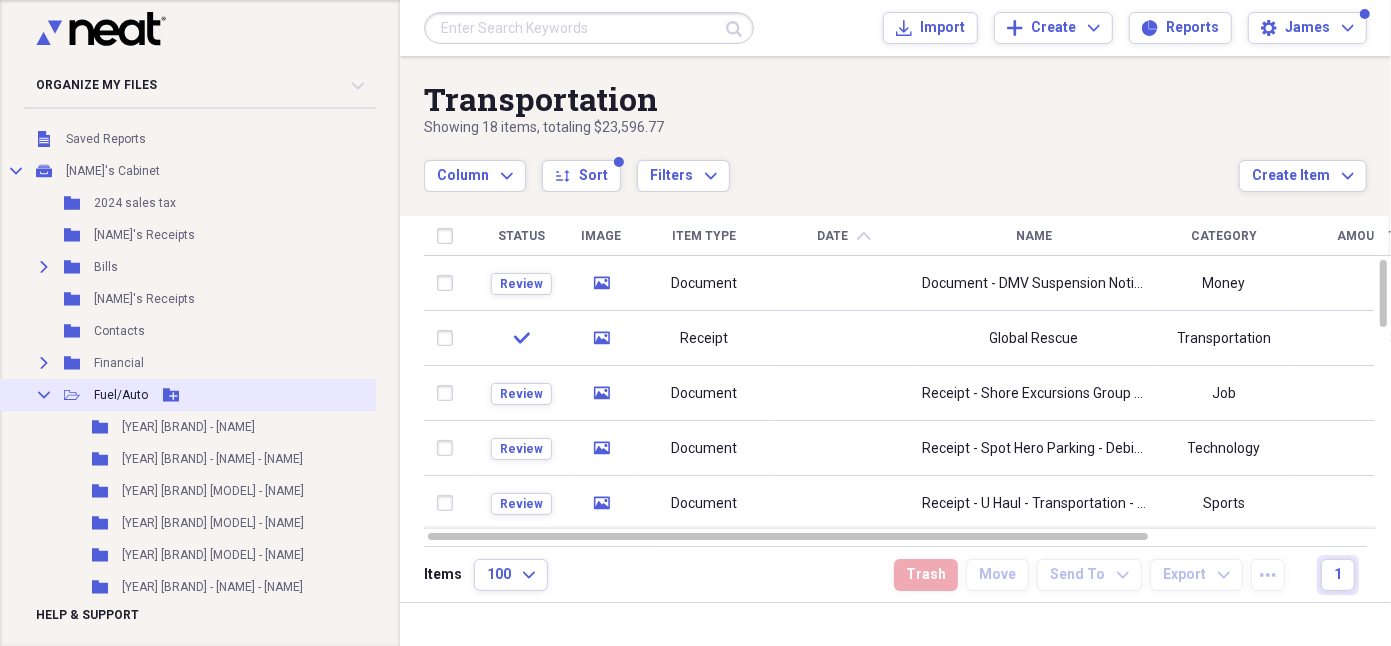 click on "Collapse" 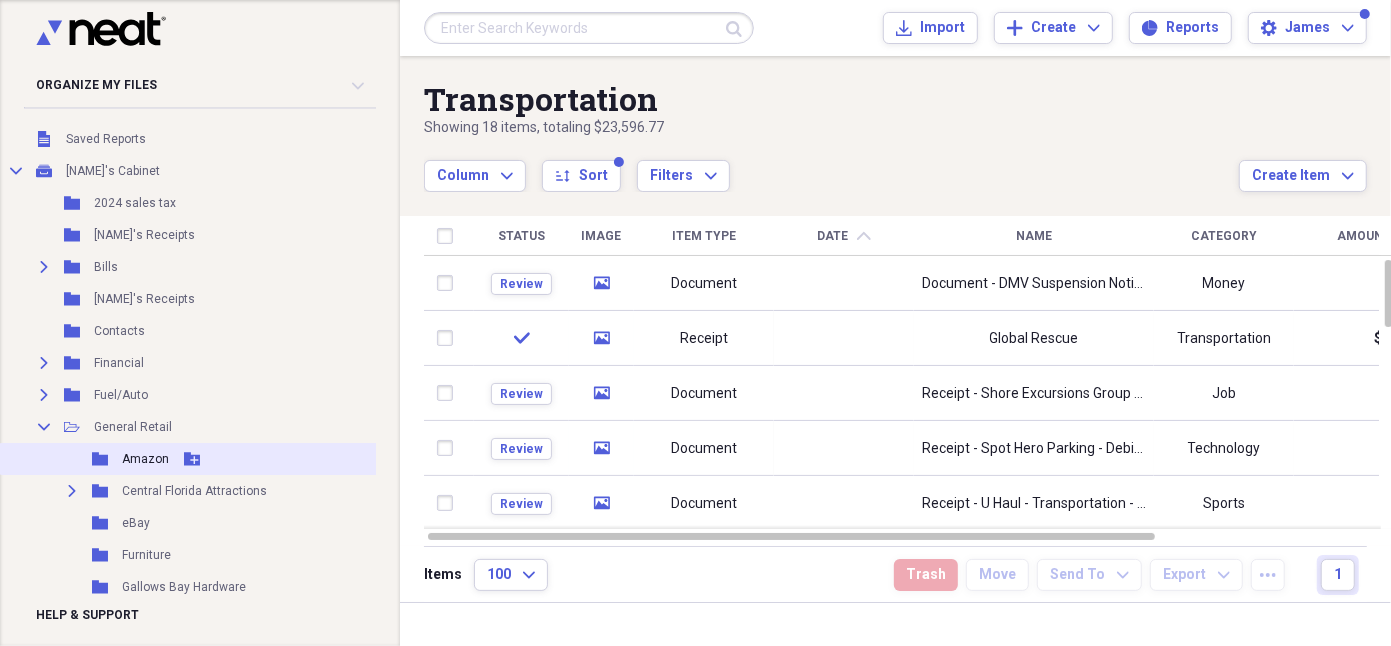 click on "Amazon" at bounding box center [145, 459] 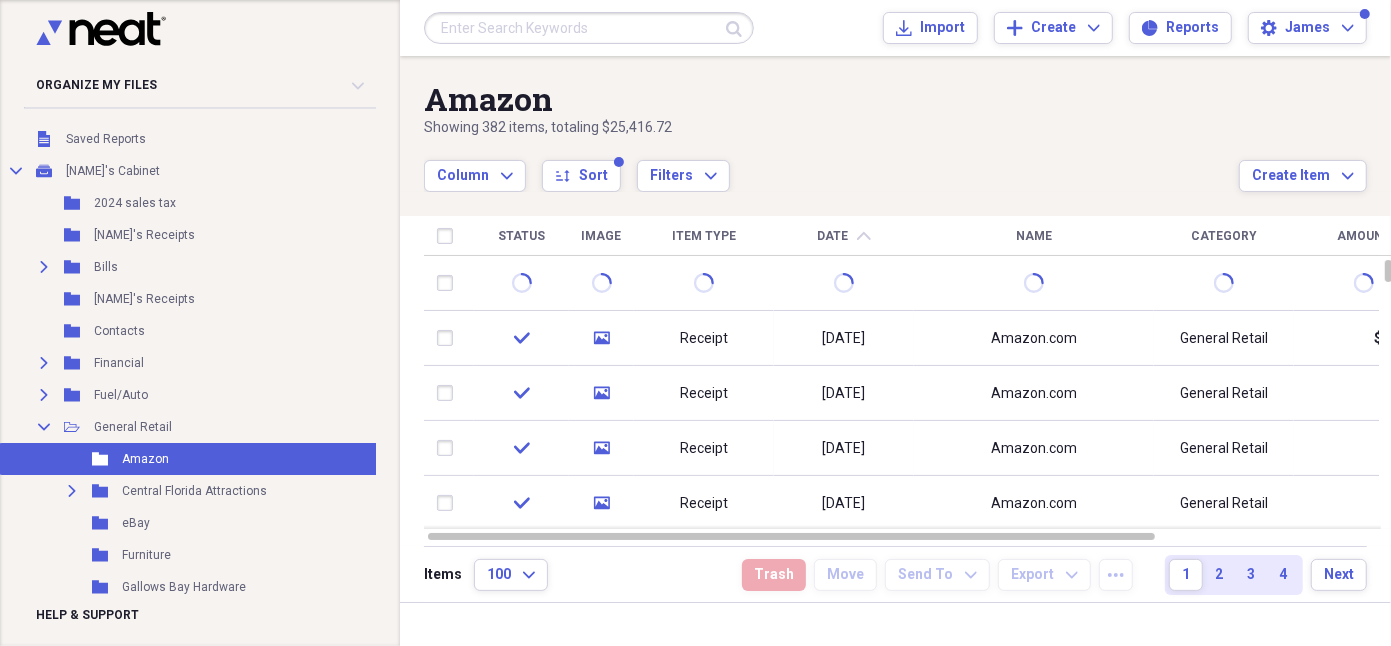 click on "Date" at bounding box center (833, 236) 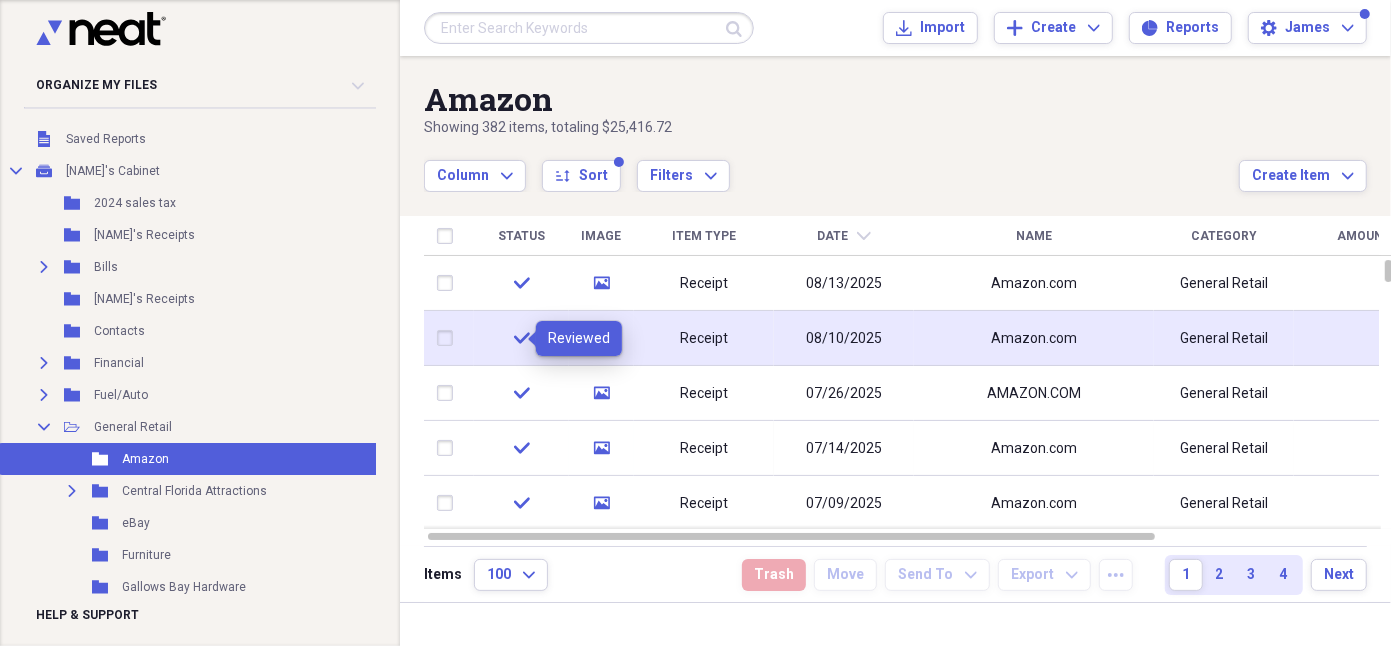 click 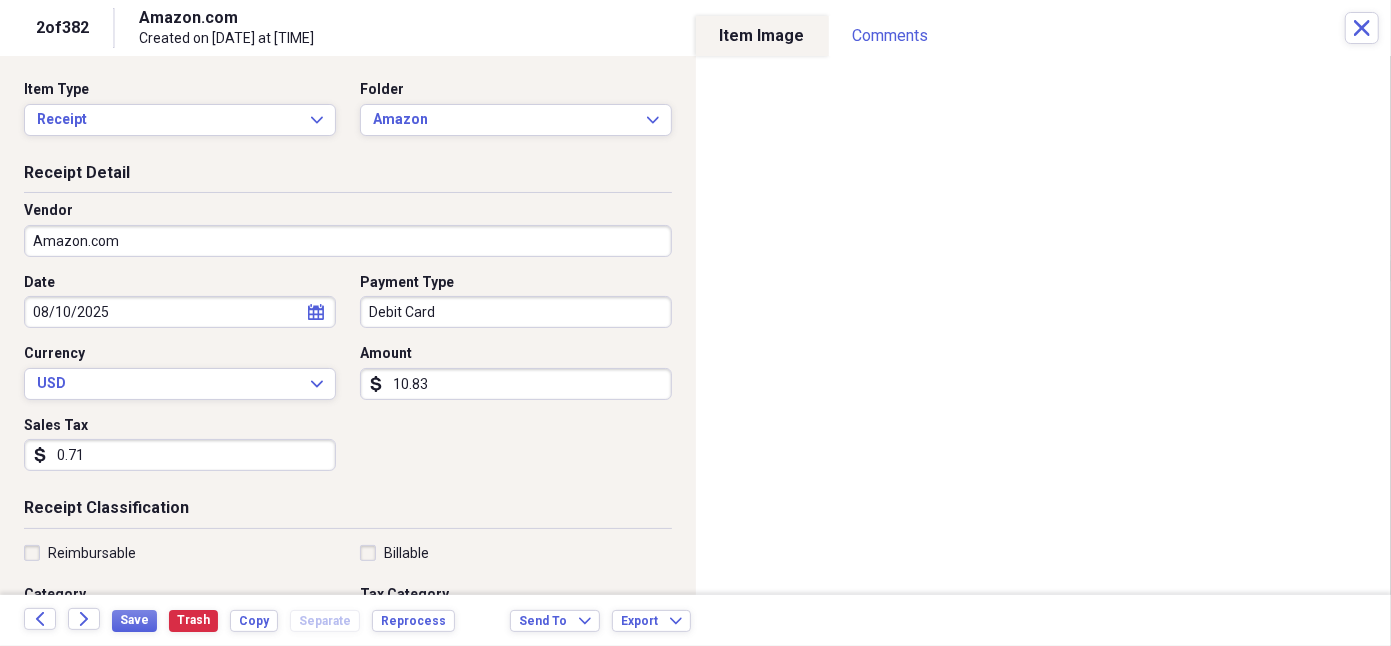 click 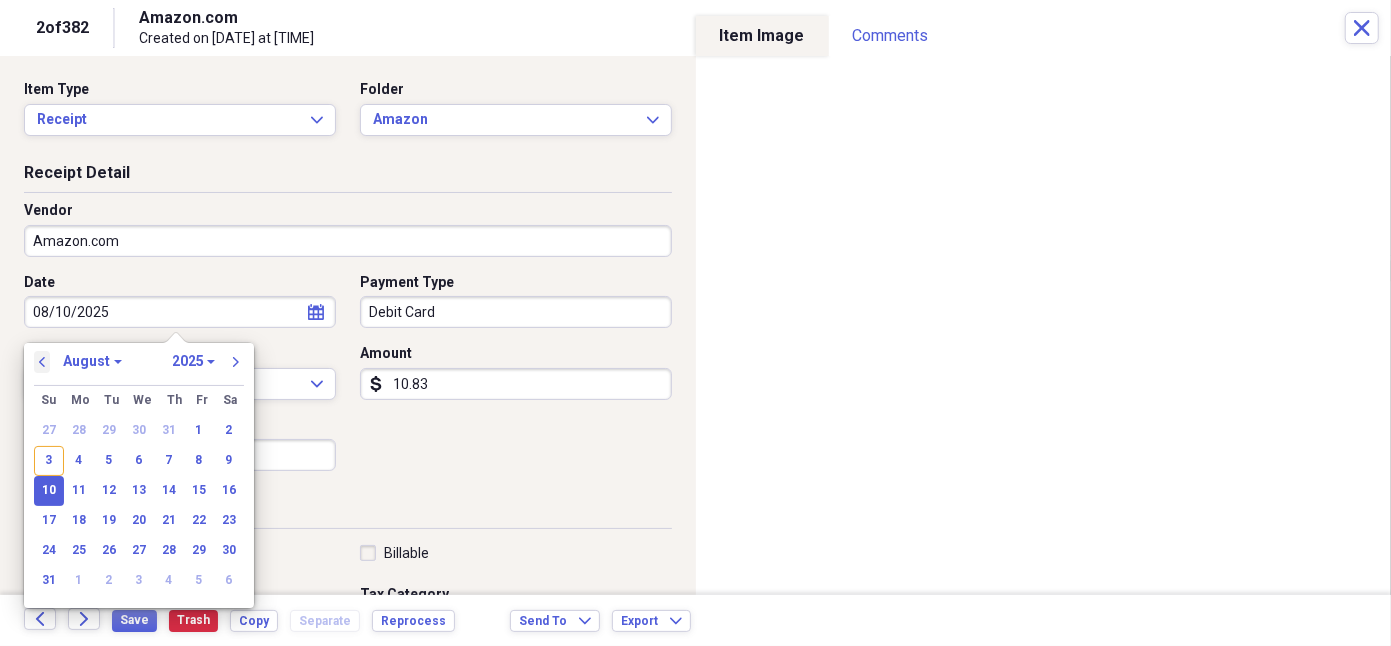 click on "previous" at bounding box center (42, 362) 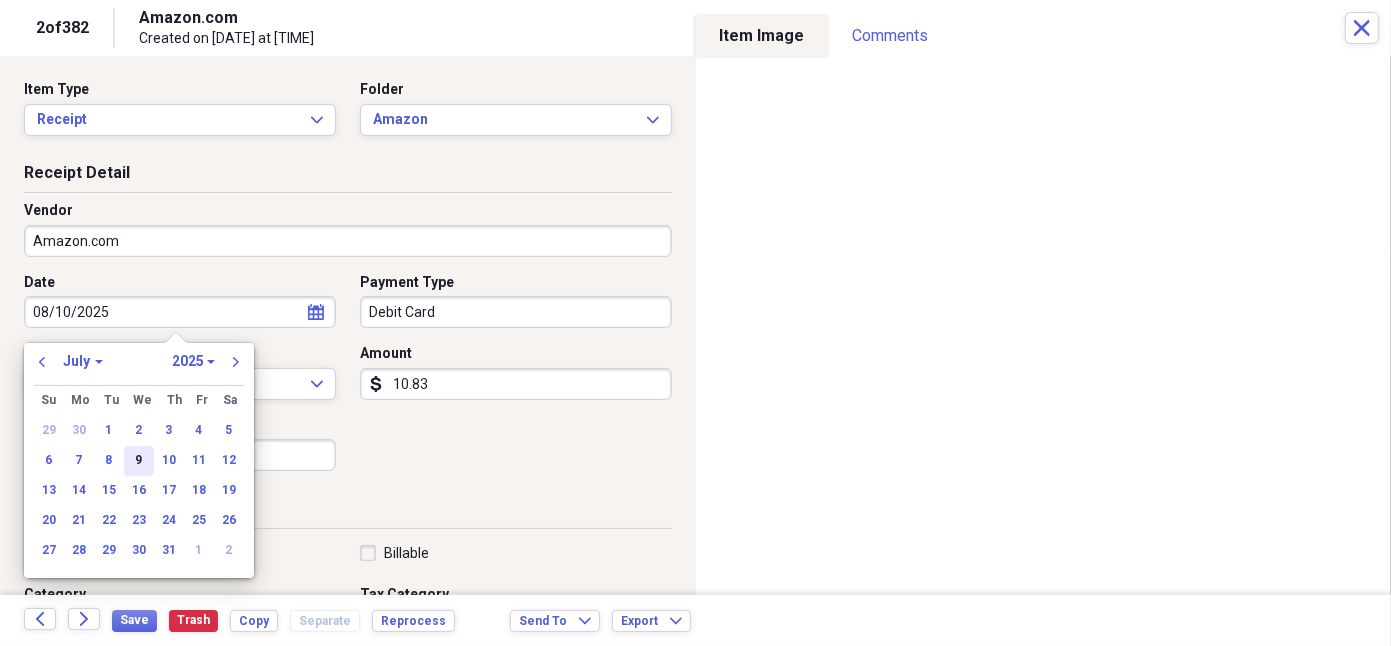 click on "9" at bounding box center [139, 461] 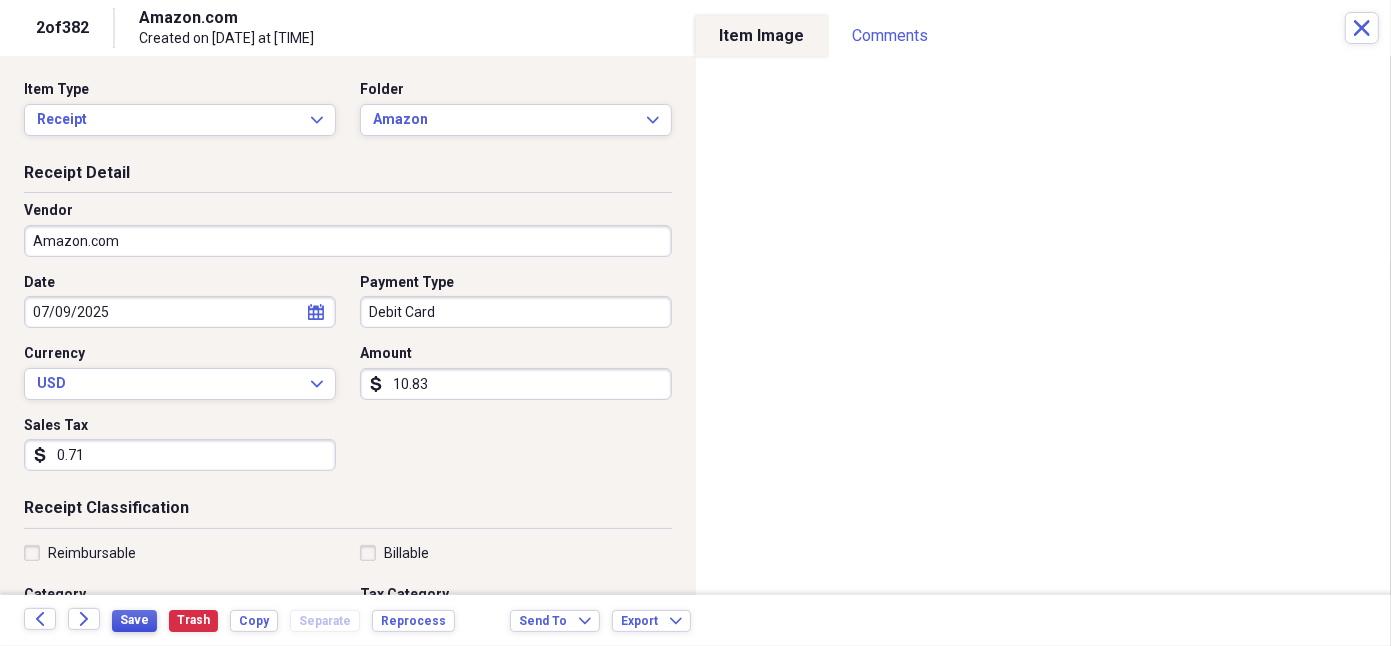 click on "Save" at bounding box center (134, 620) 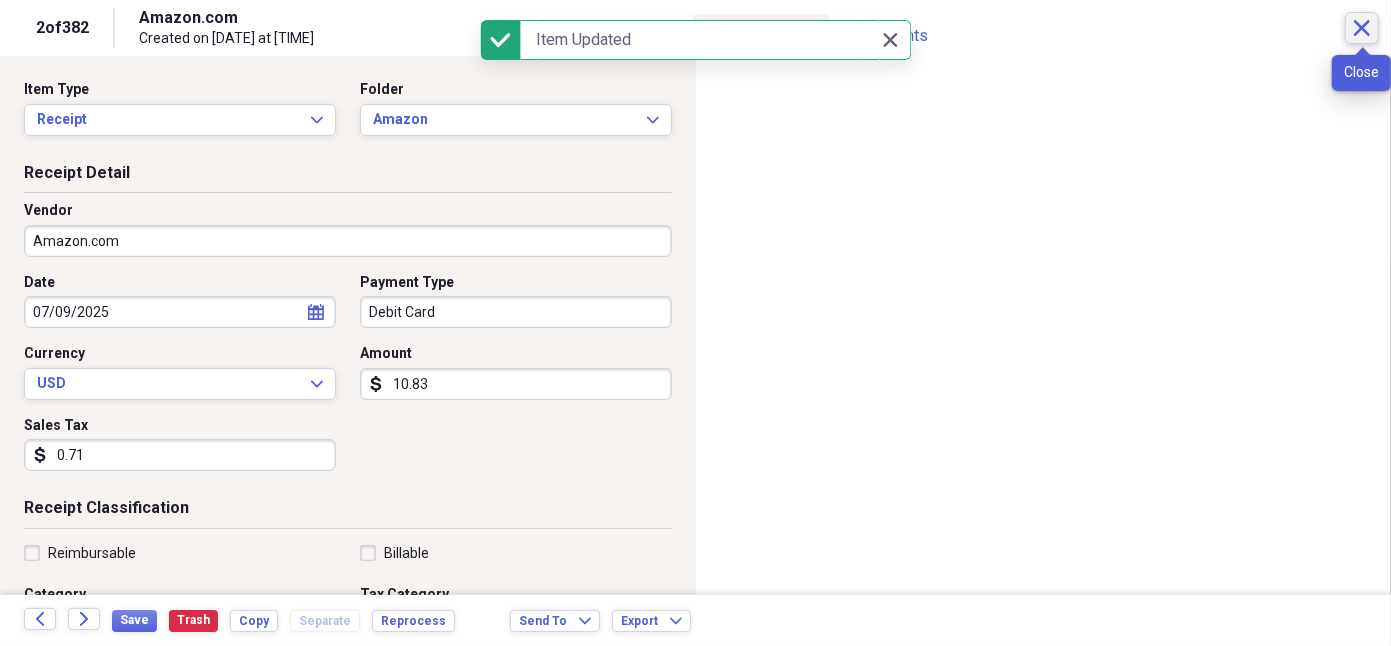 click on "Close" 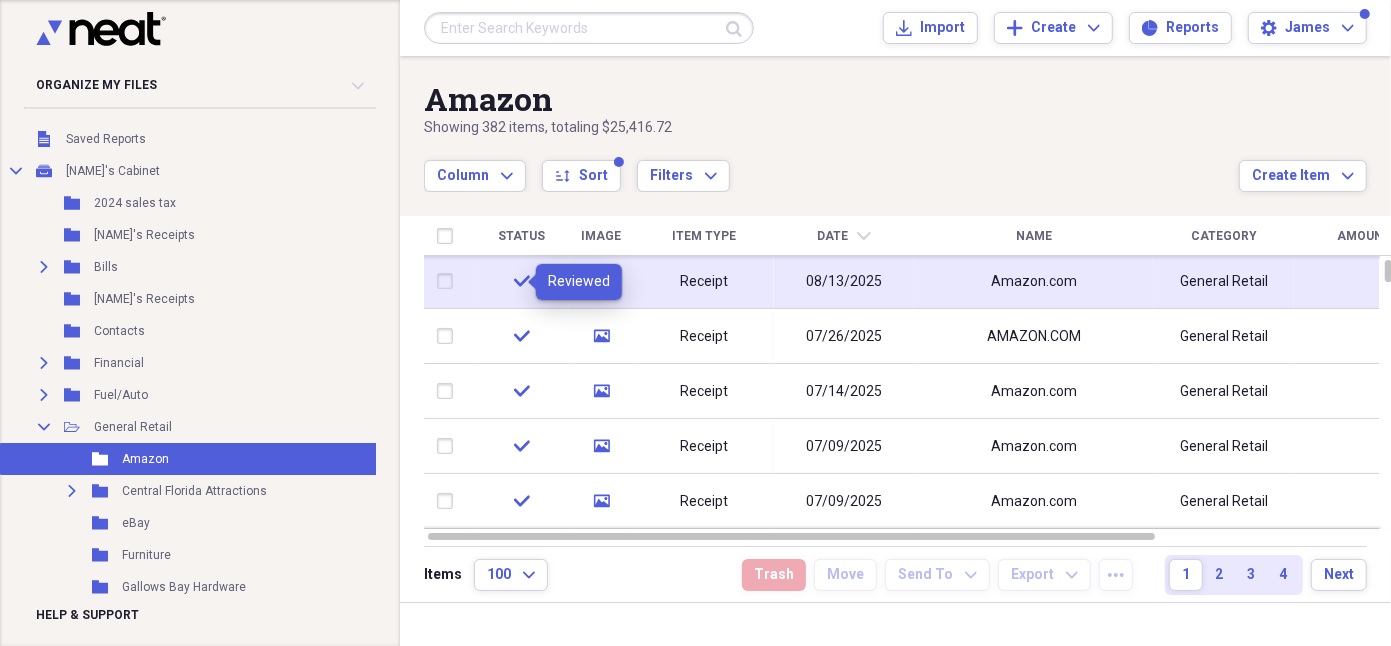 click on "check" 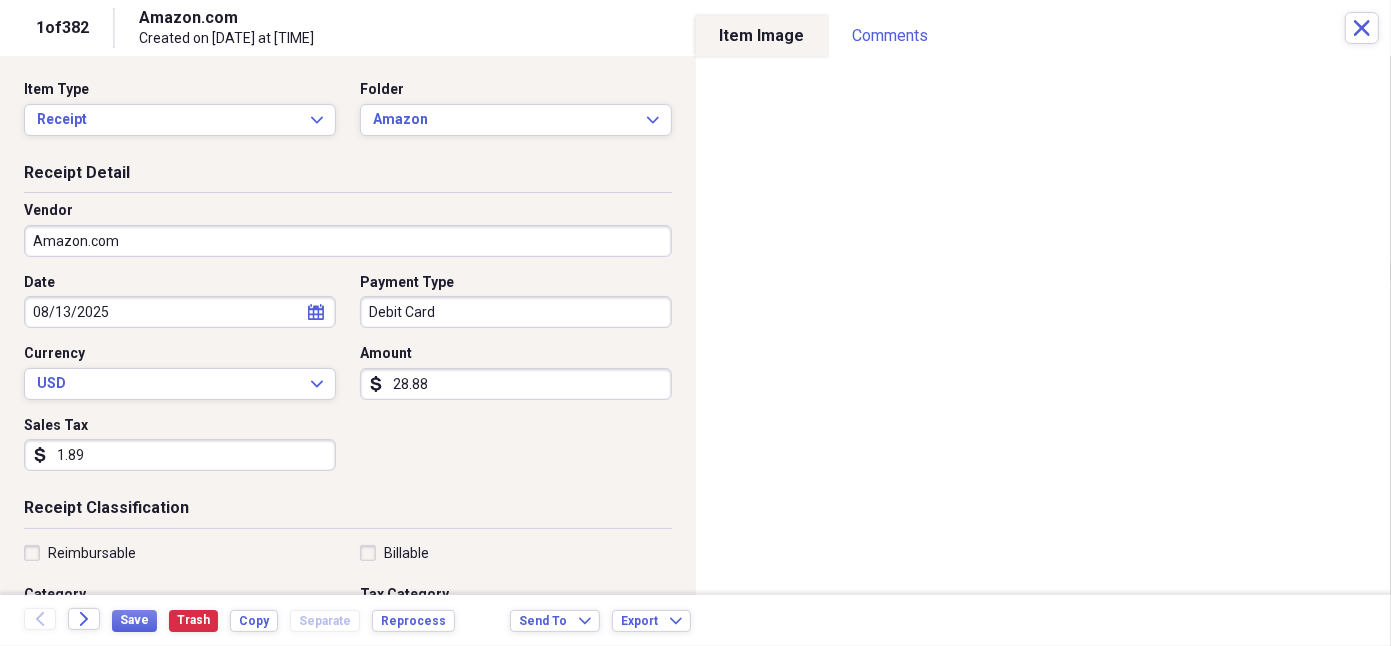 click 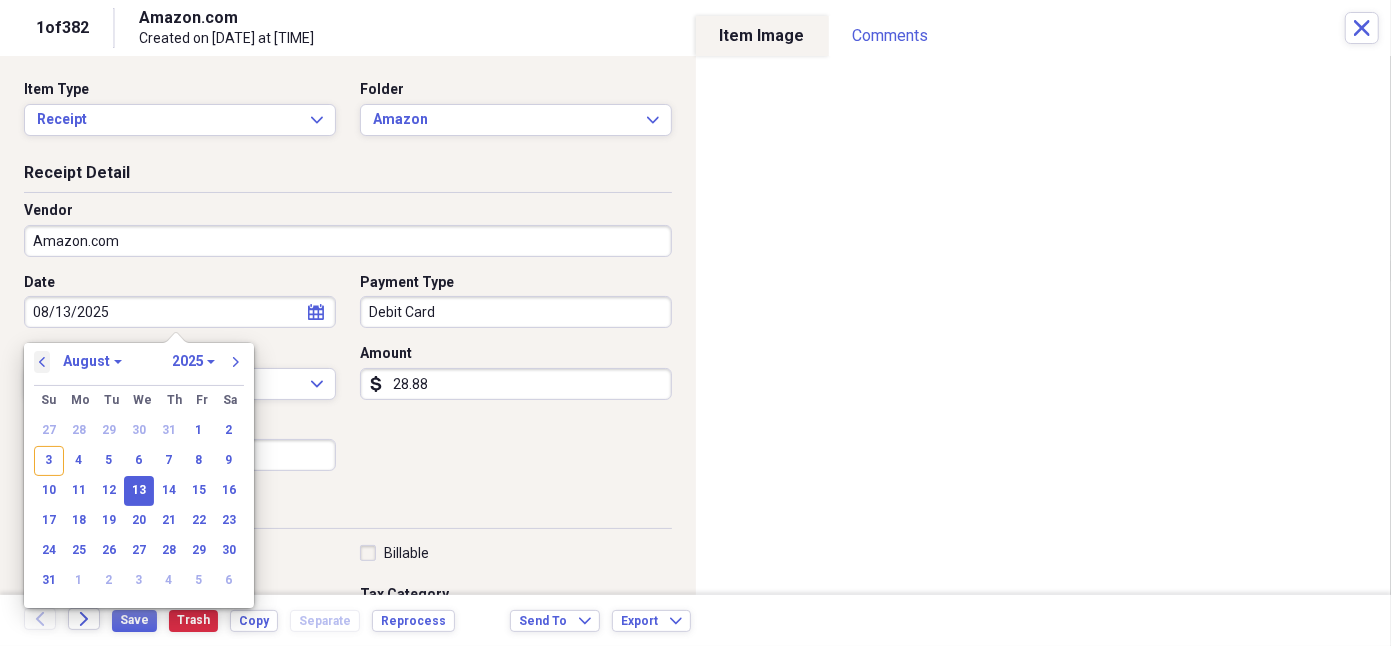 click on "previous" at bounding box center [42, 362] 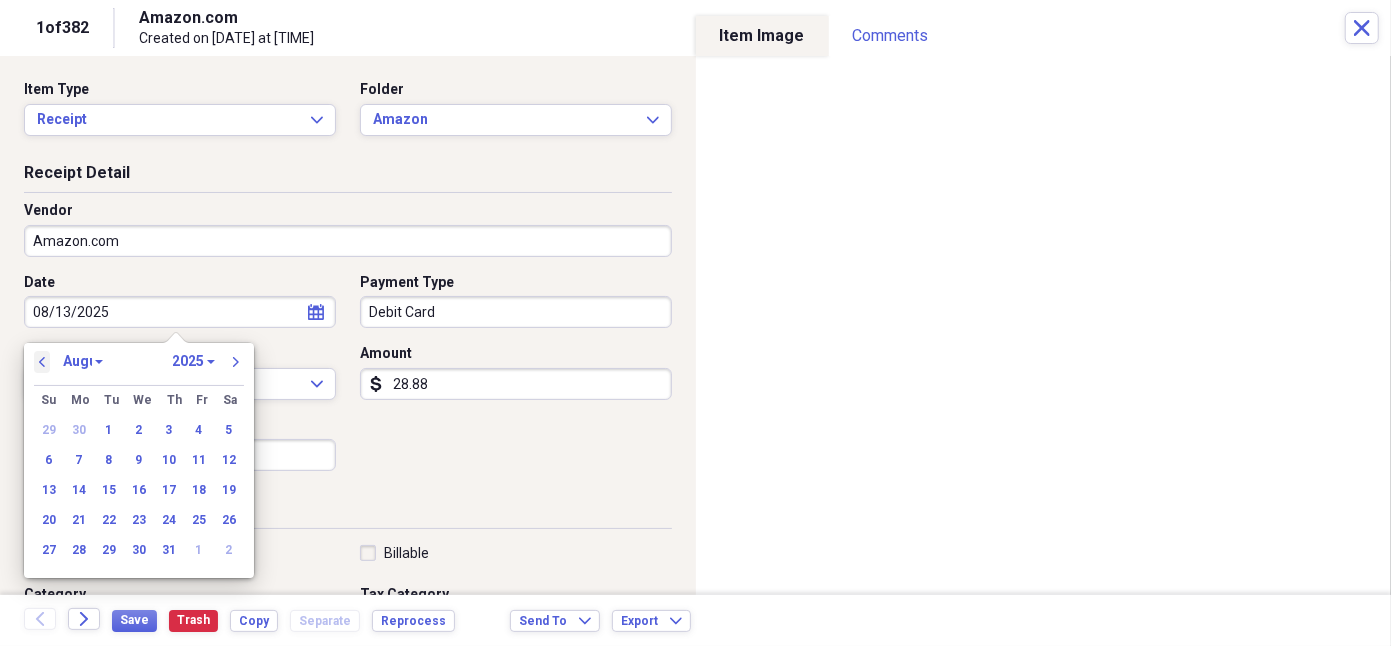 select on "6" 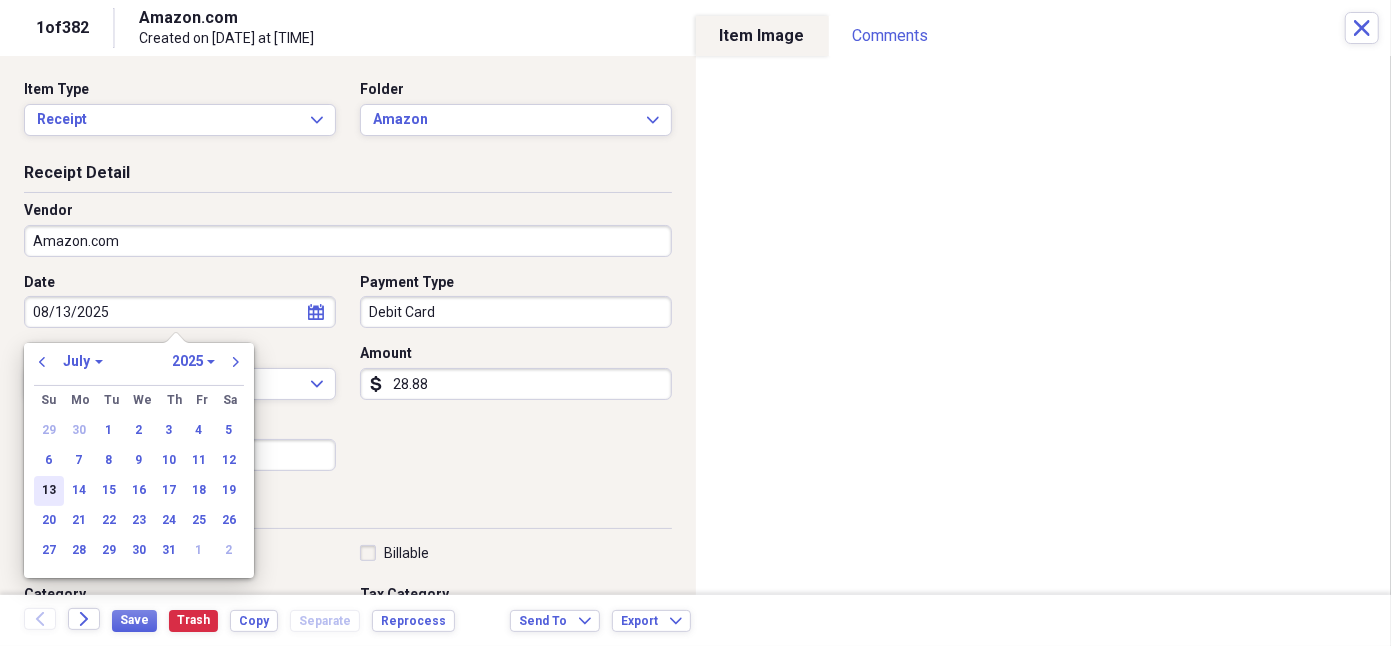 click on "13" at bounding box center (49, 491) 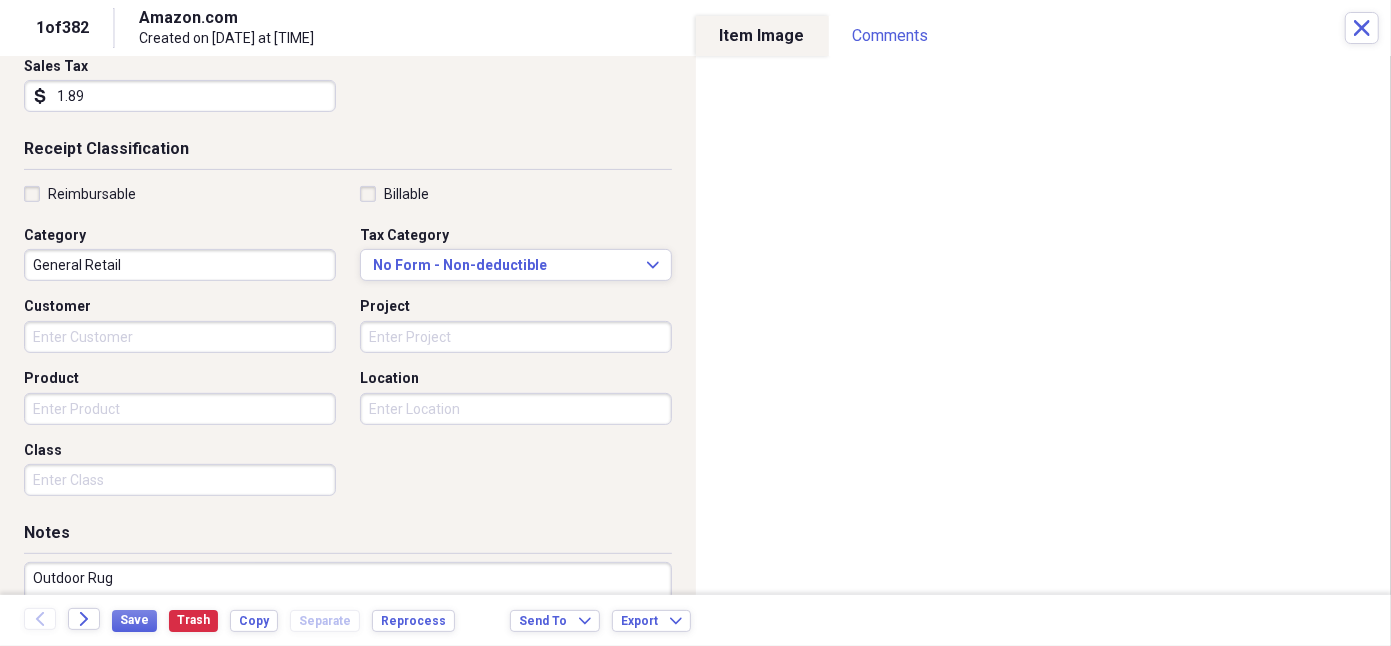 scroll, scrollTop: 363, scrollLeft: 0, axis: vertical 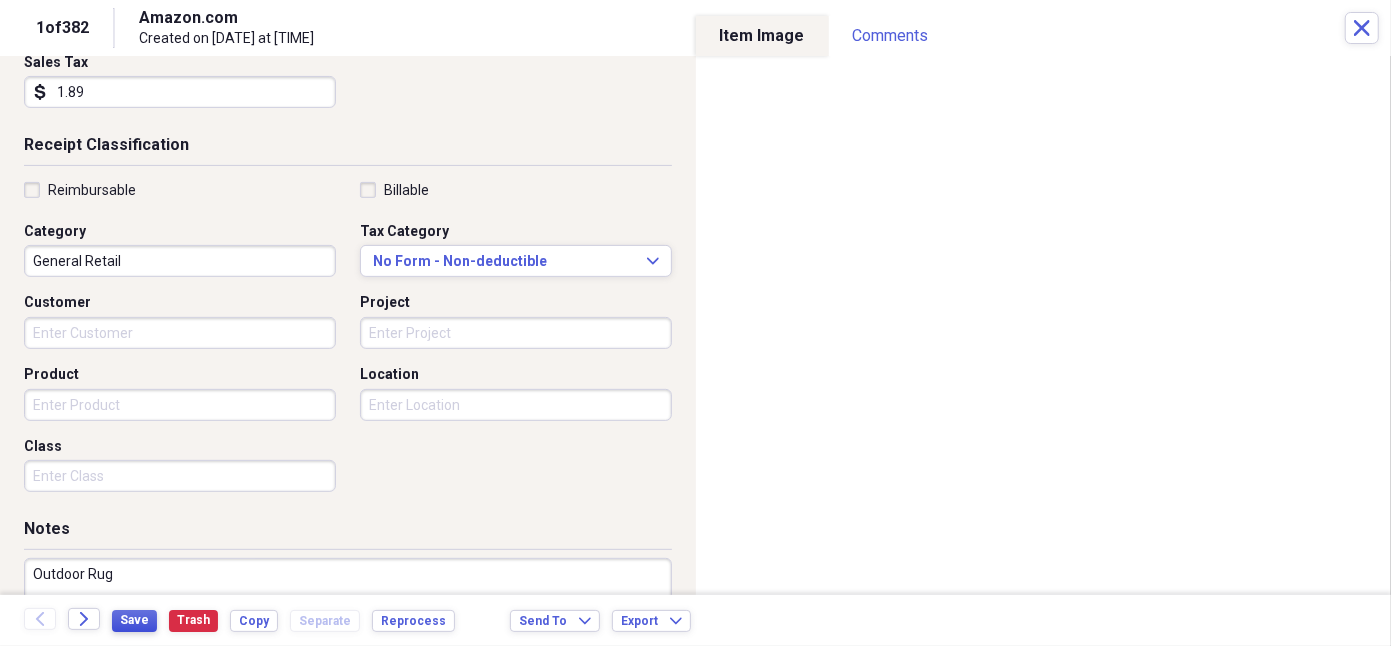 click on "Save" at bounding box center (134, 620) 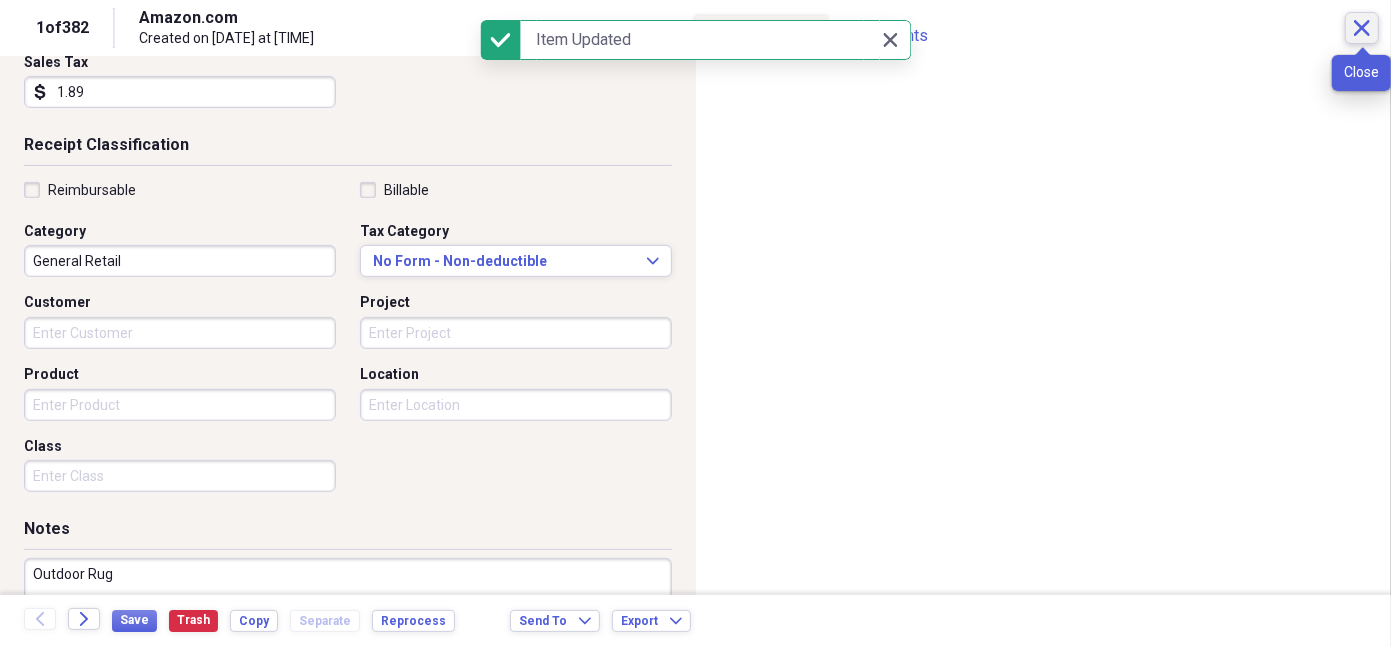 click on "Close" at bounding box center [1362, 28] 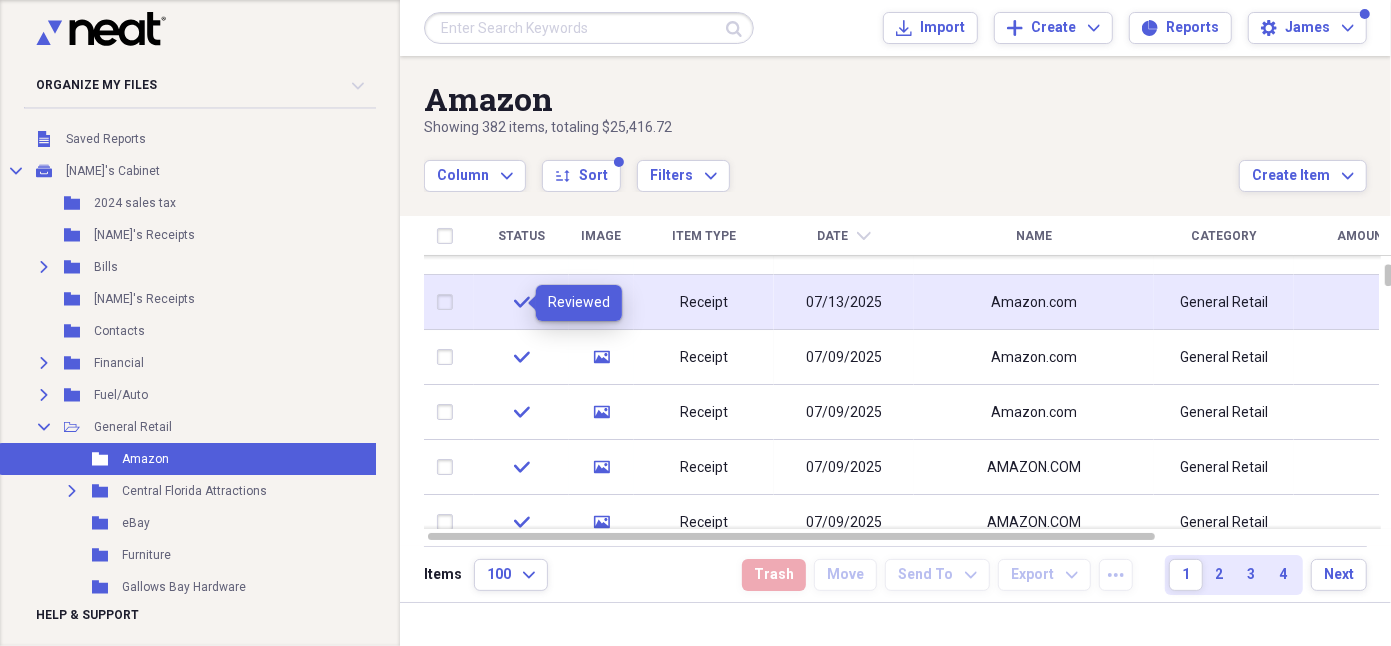 click 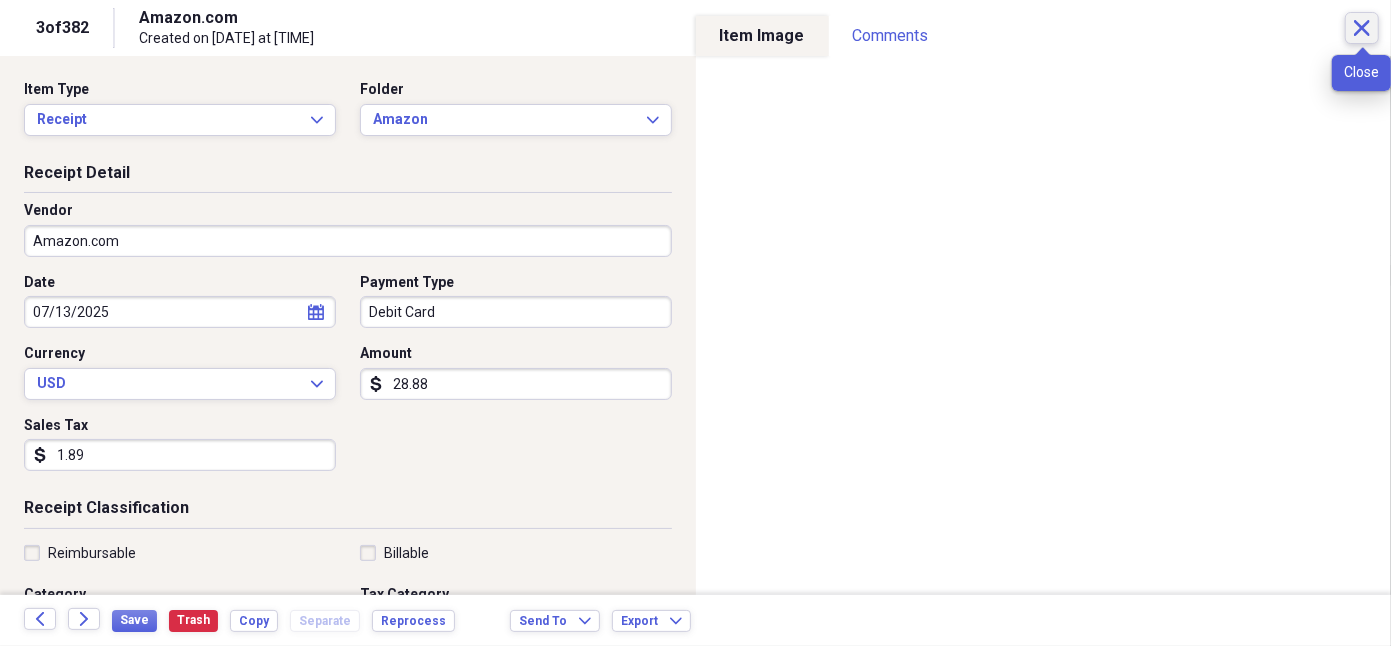click 